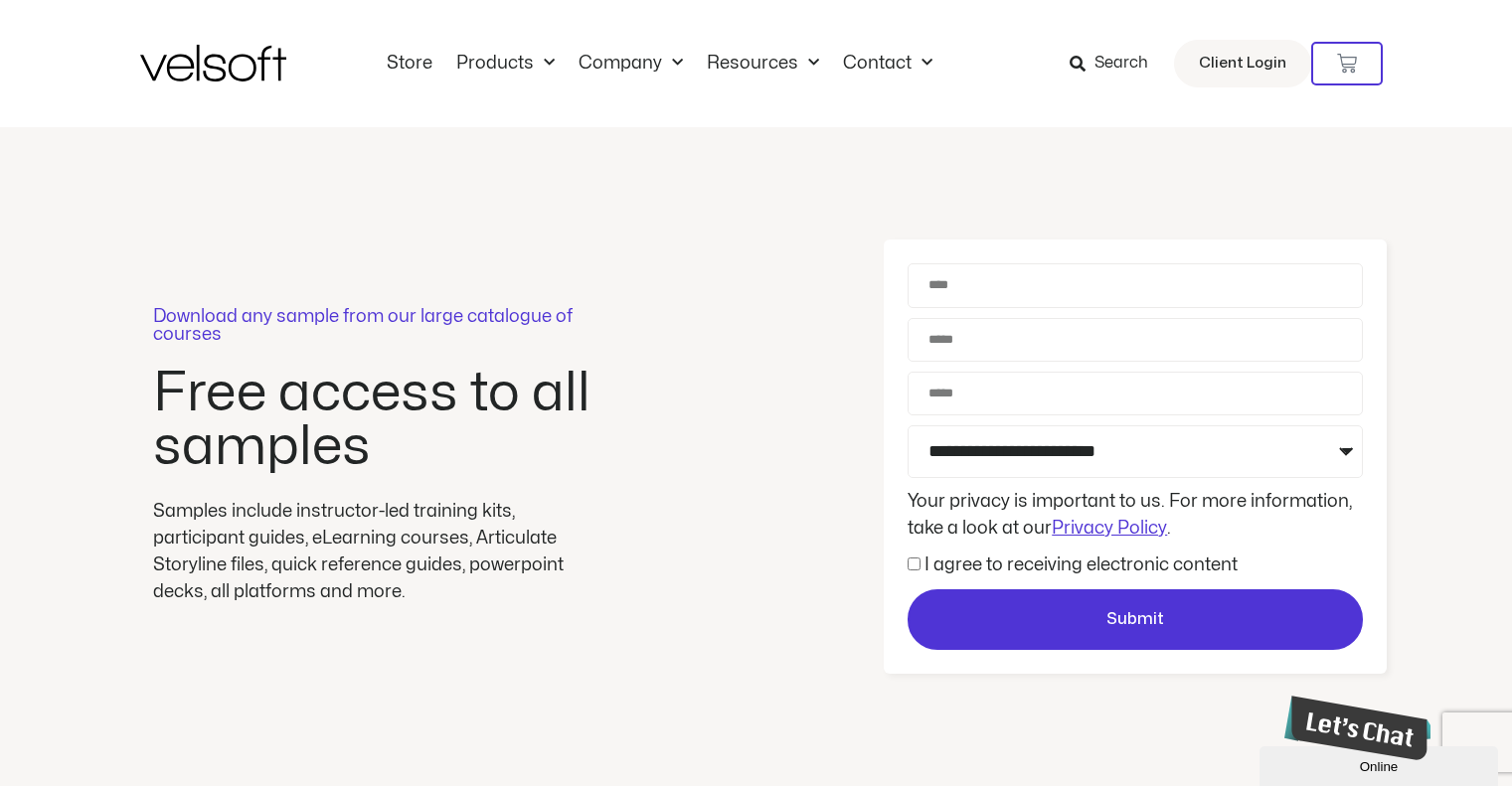 scroll, scrollTop: 0, scrollLeft: 0, axis: both 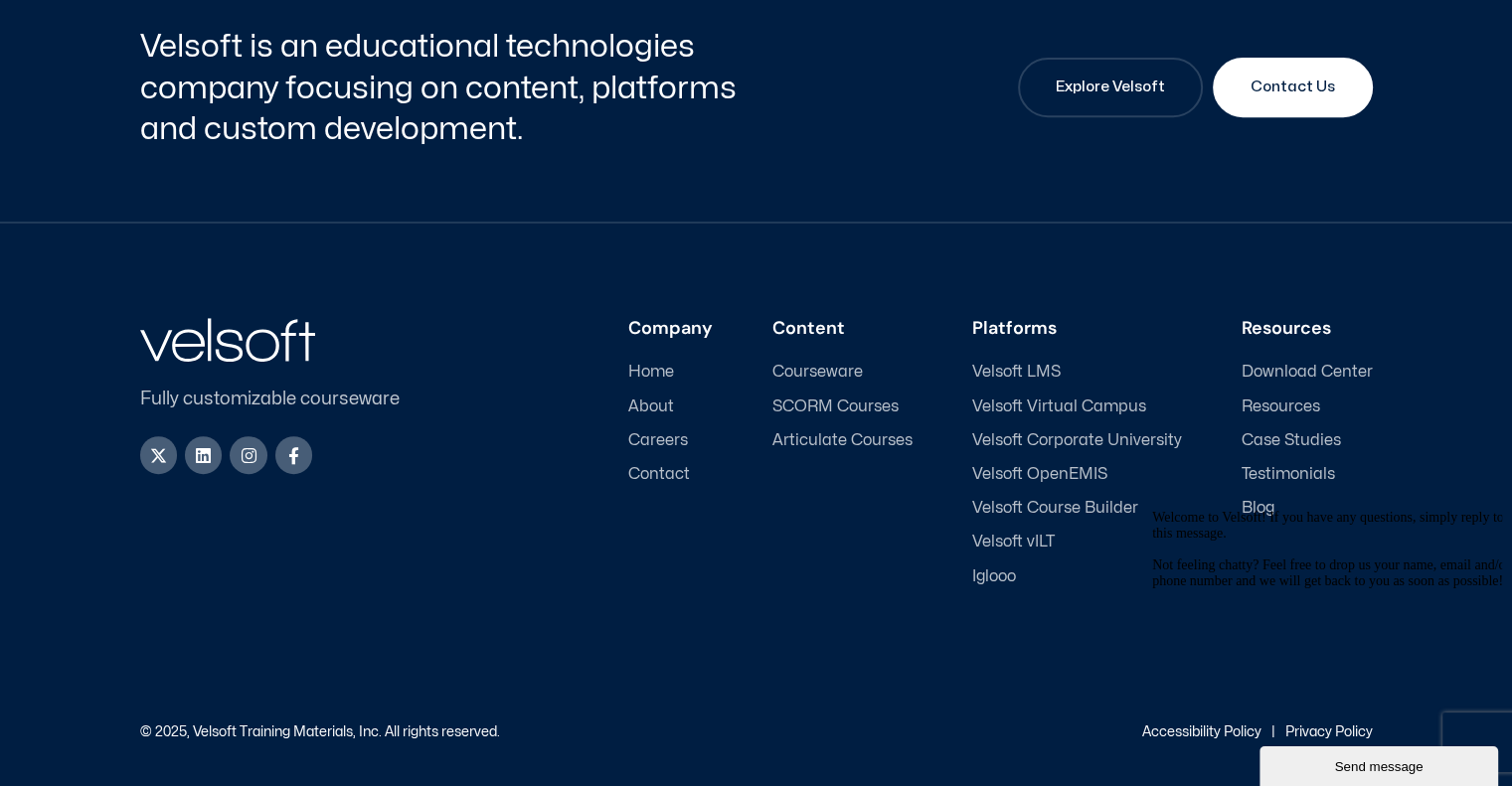 click on "Resources" at bounding box center (1280, 406) 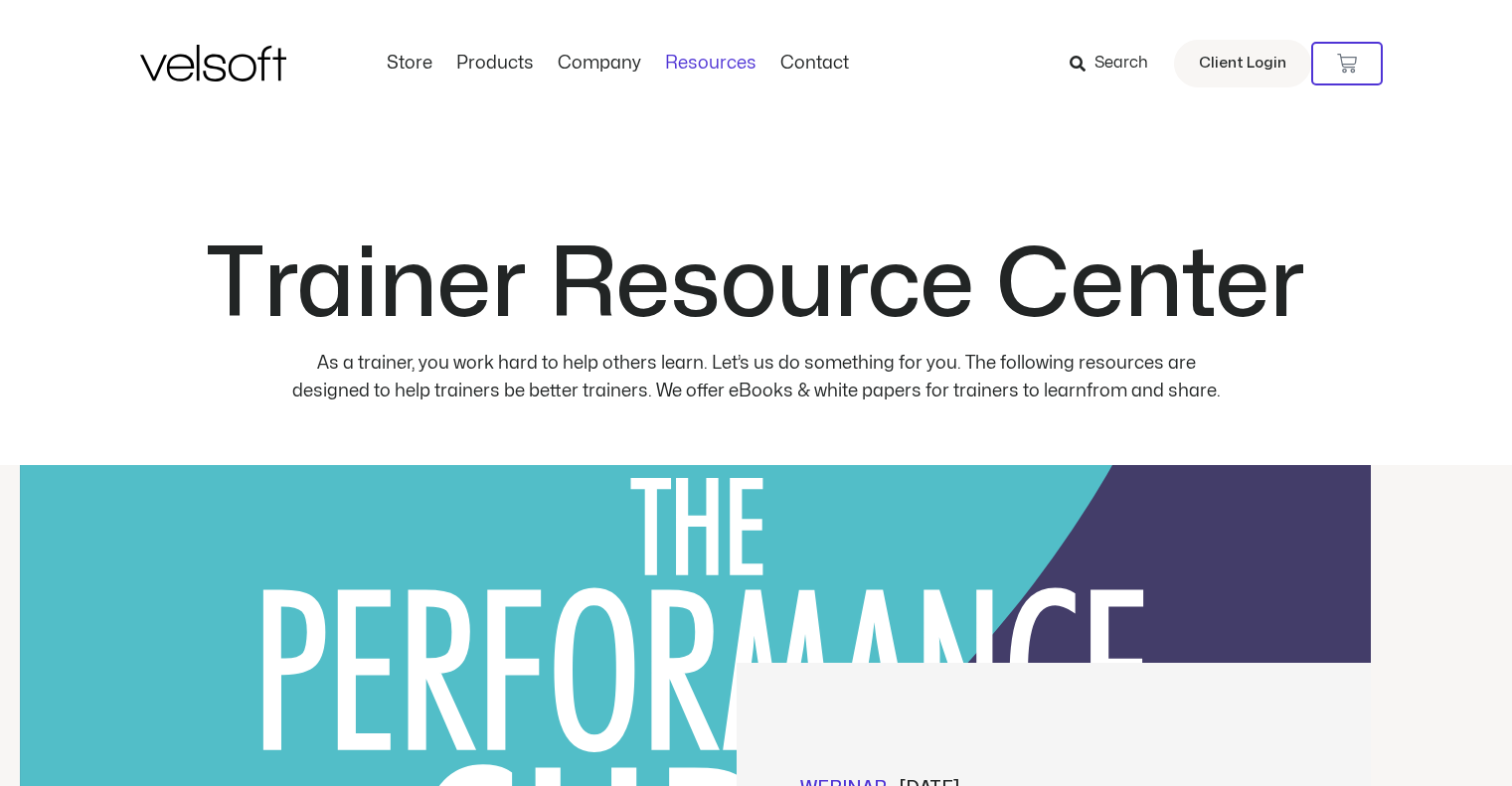 scroll, scrollTop: 0, scrollLeft: 0, axis: both 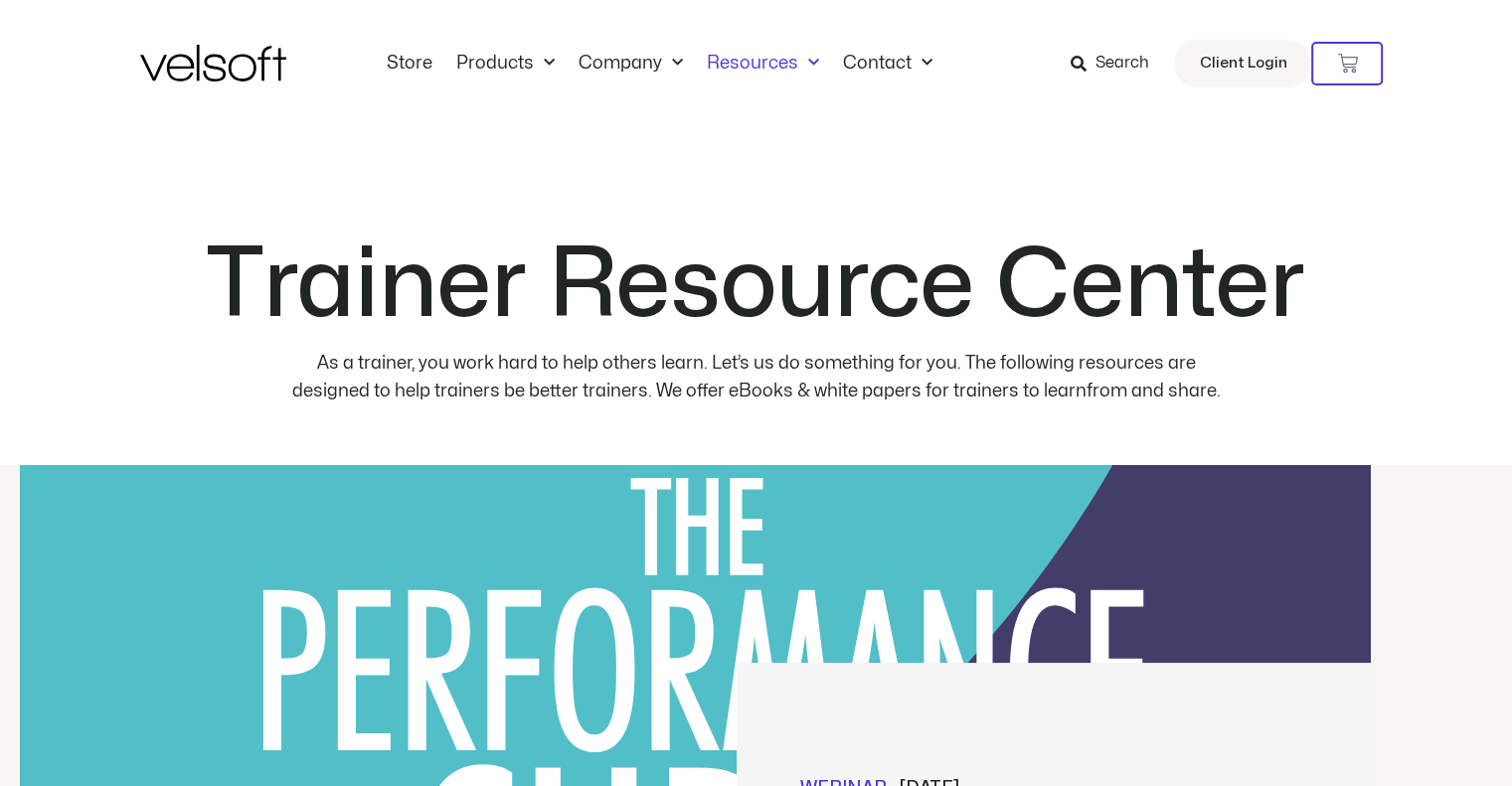 click 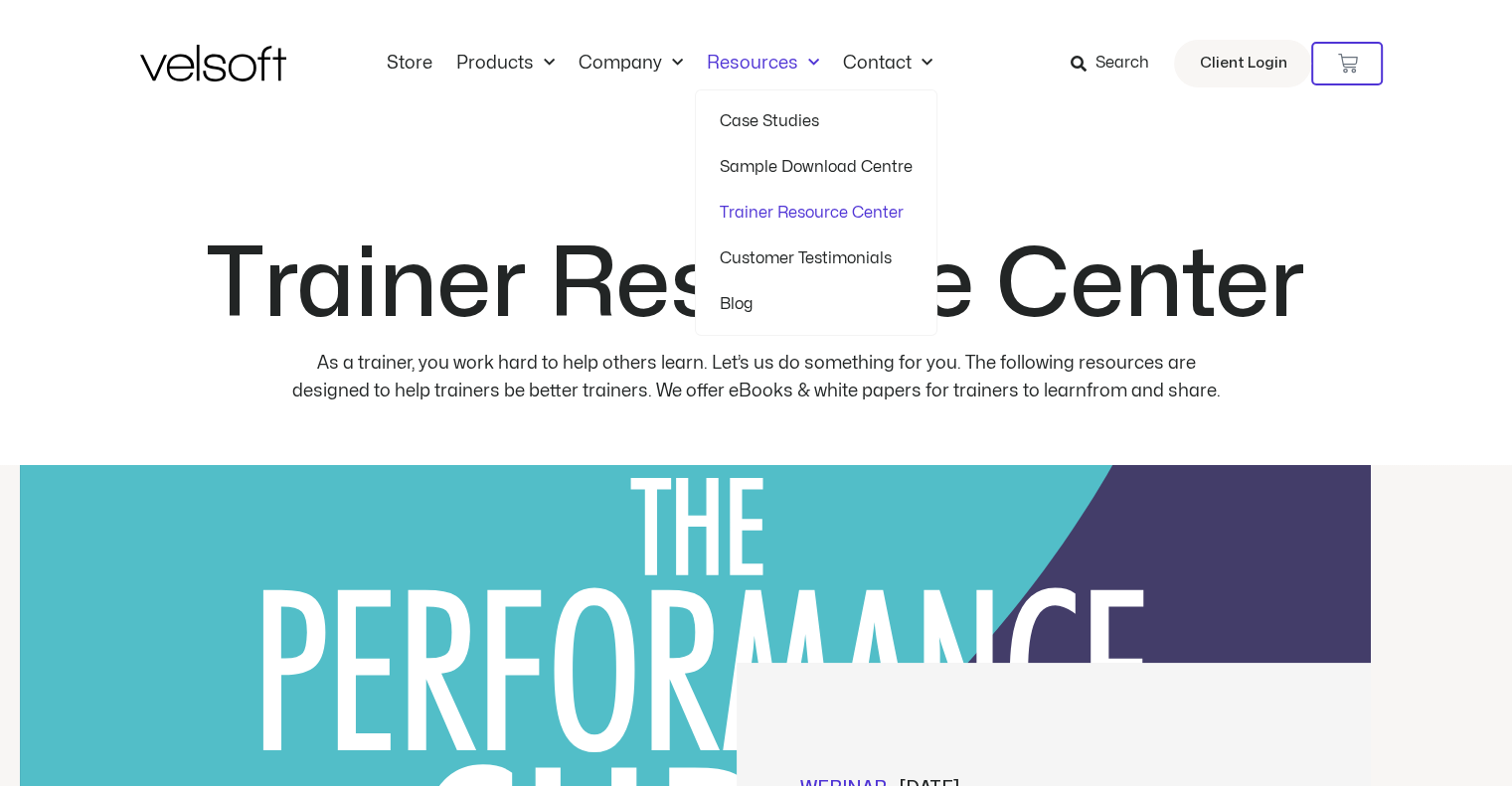 click 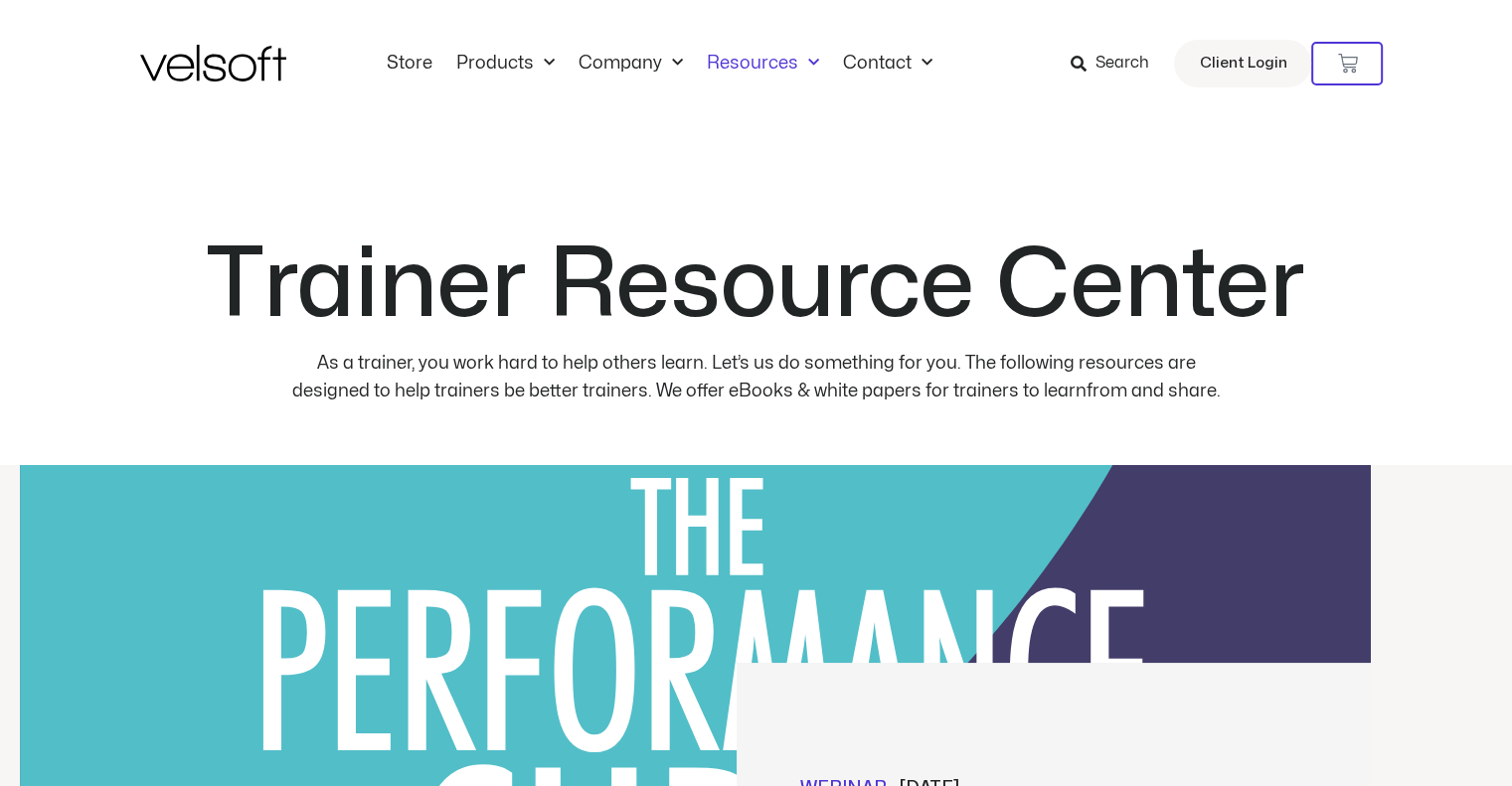 click 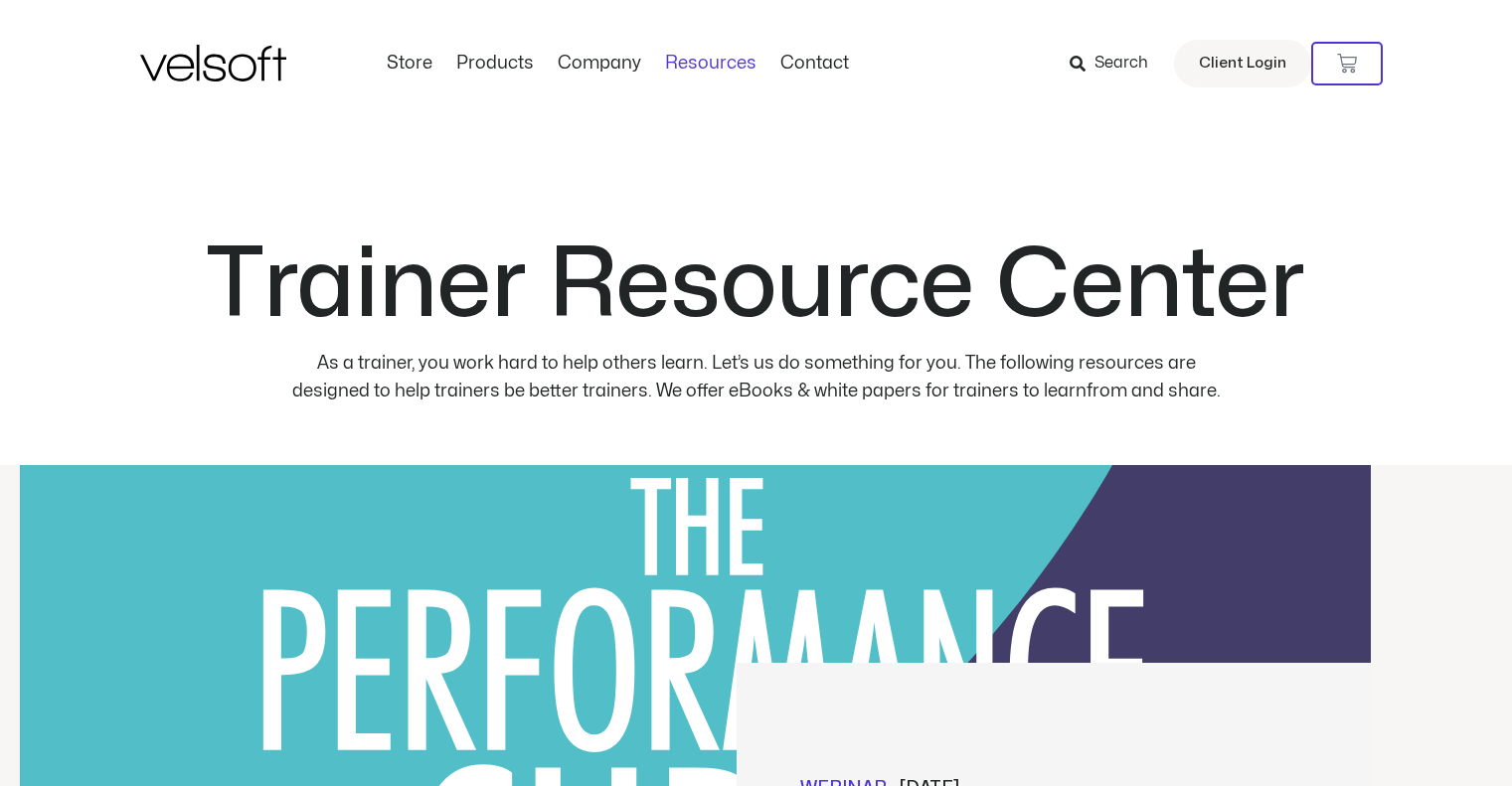 scroll, scrollTop: 0, scrollLeft: 0, axis: both 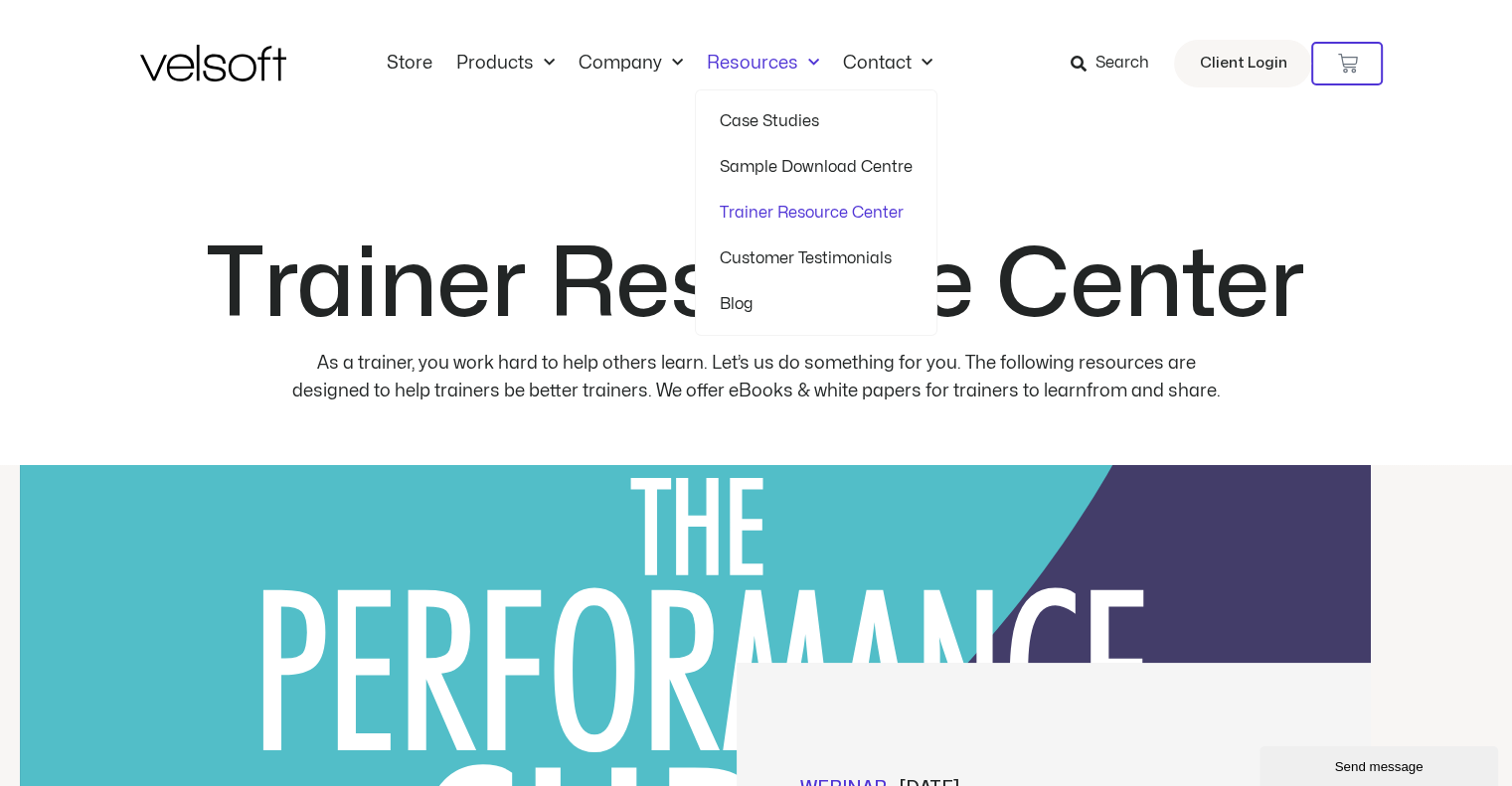 click on "Sample Download Centre" 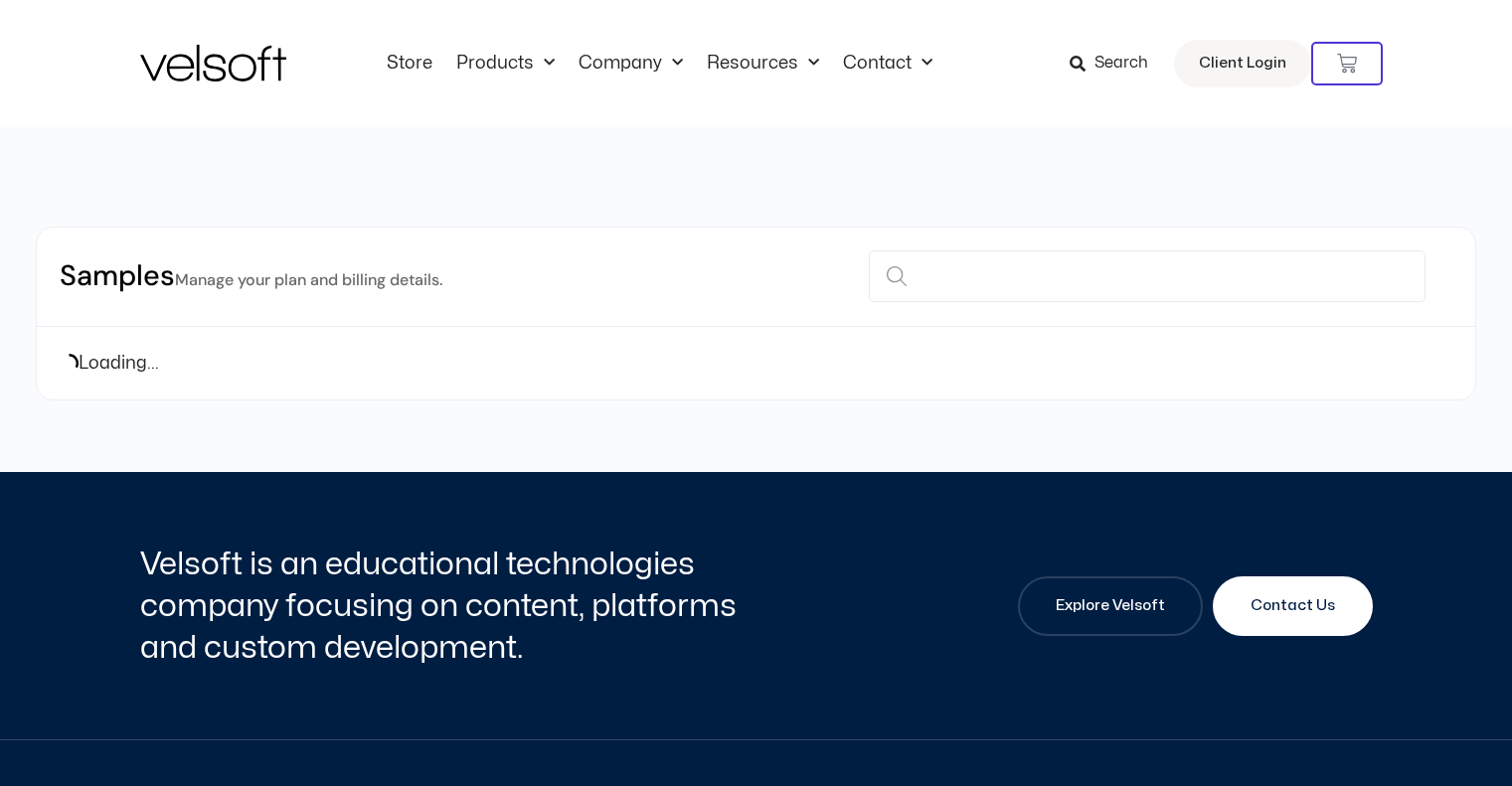 scroll, scrollTop: 0, scrollLeft: 0, axis: both 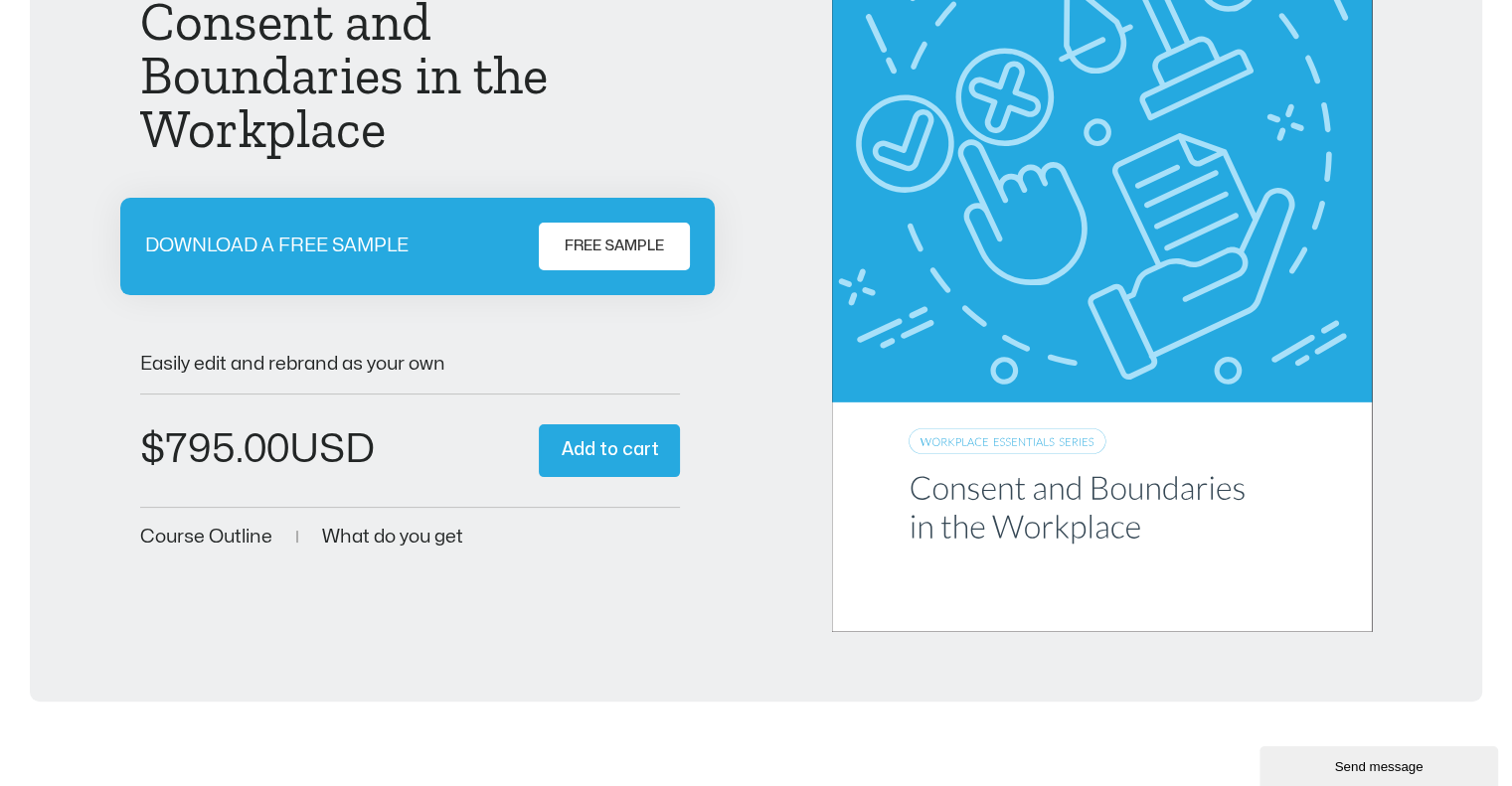 click on "FREE SAMPLE" at bounding box center (614, 246) 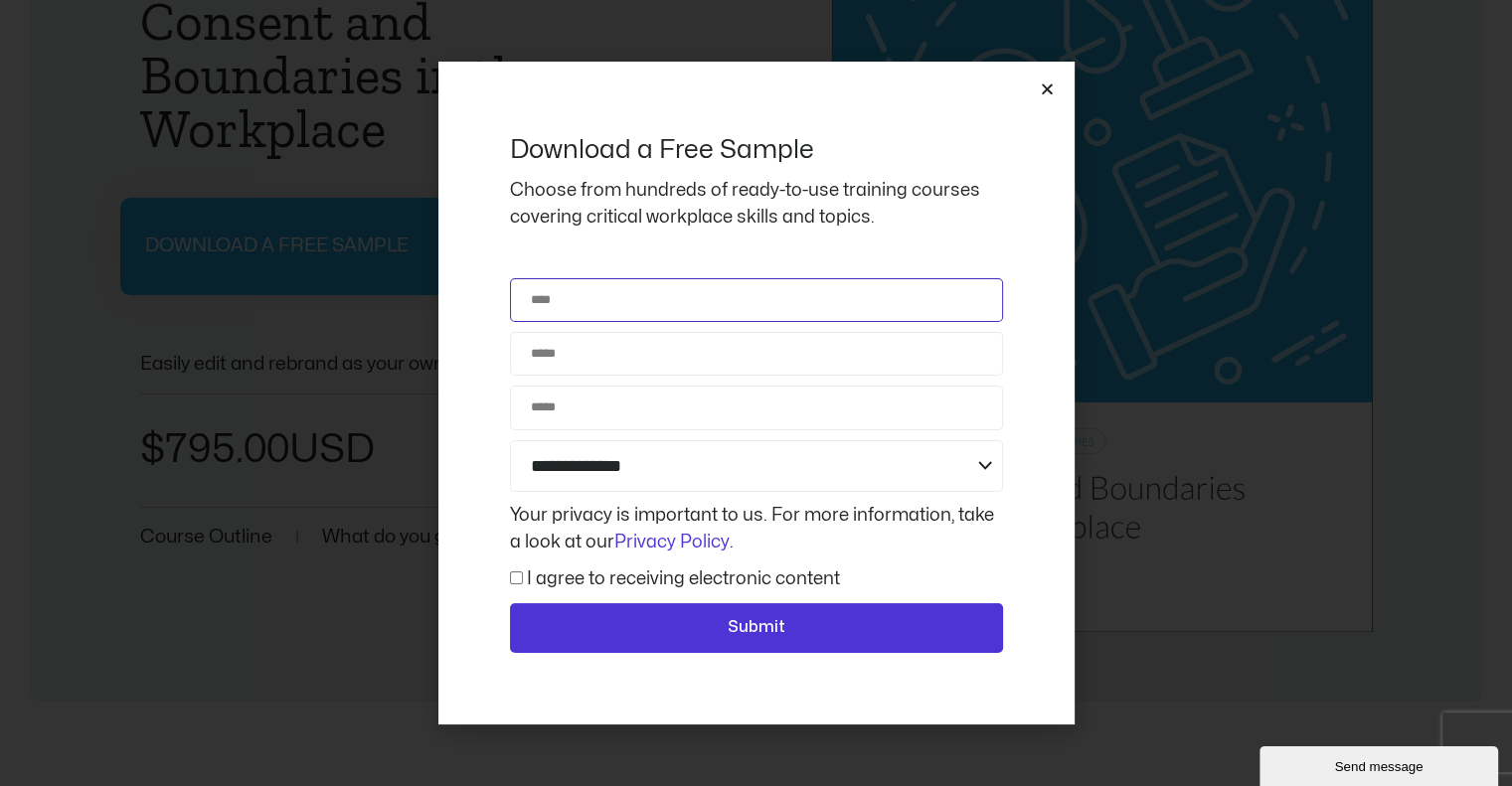 click on "Name" 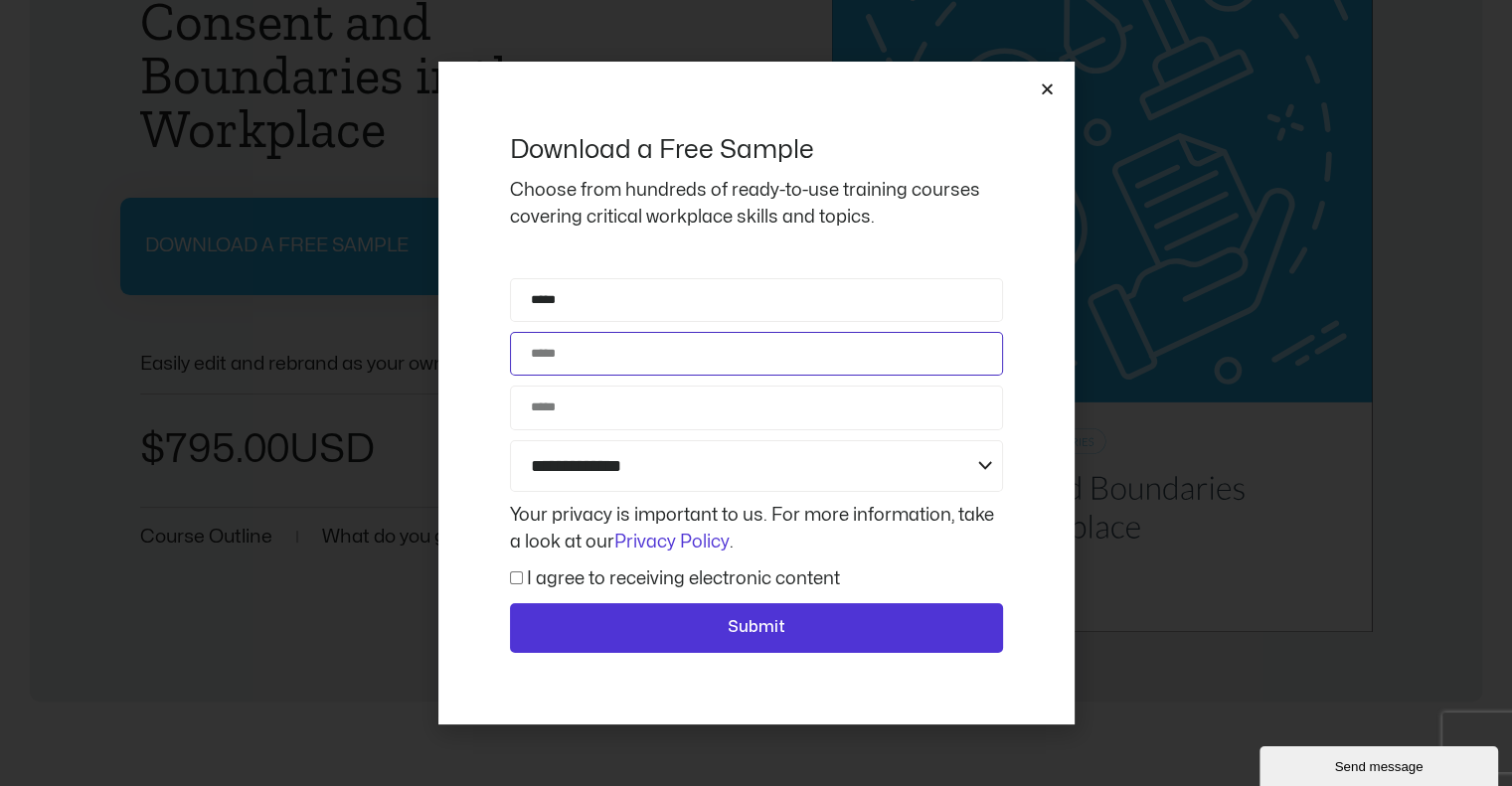 click on "Email" 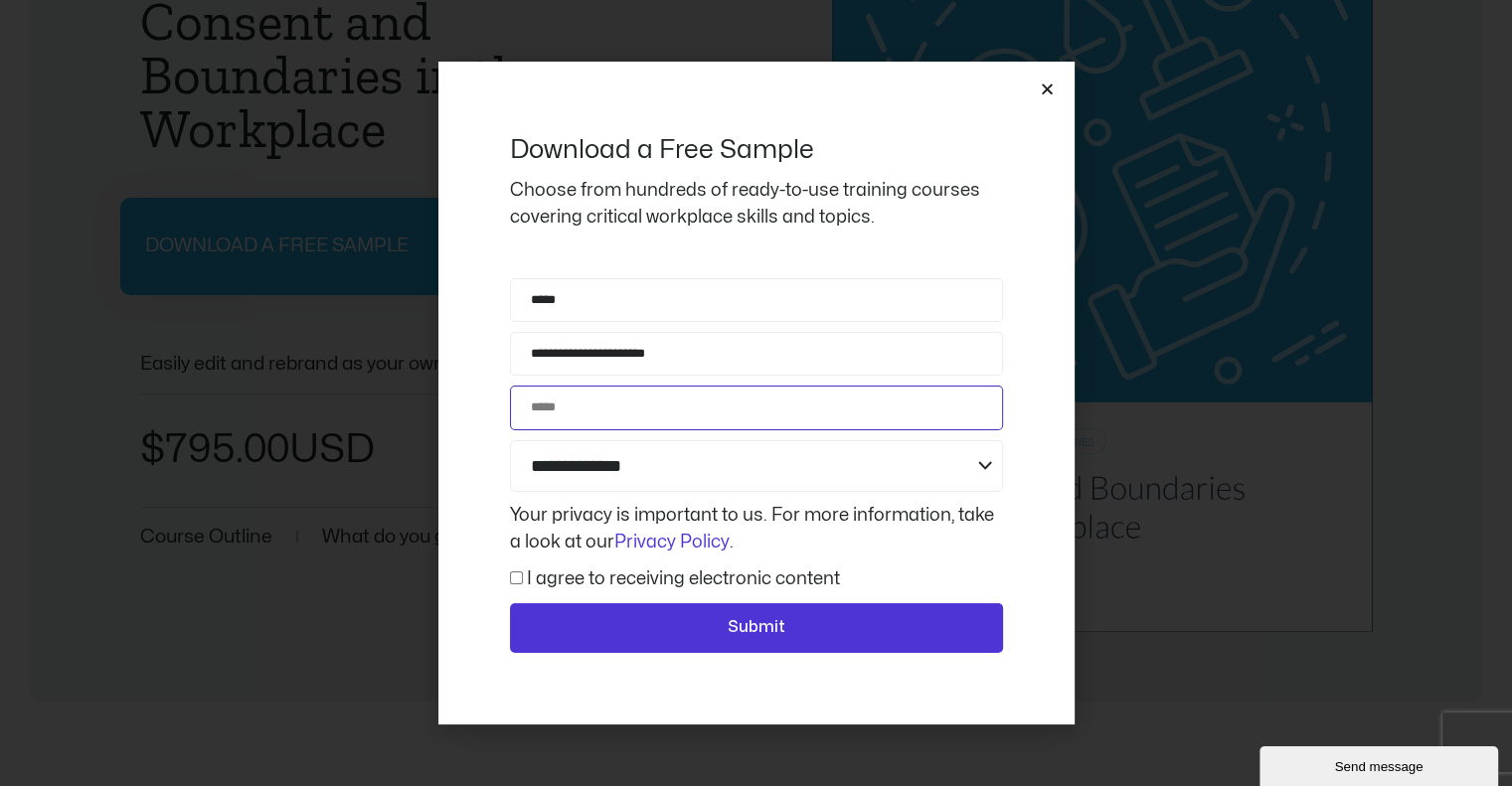 click on "Phone" 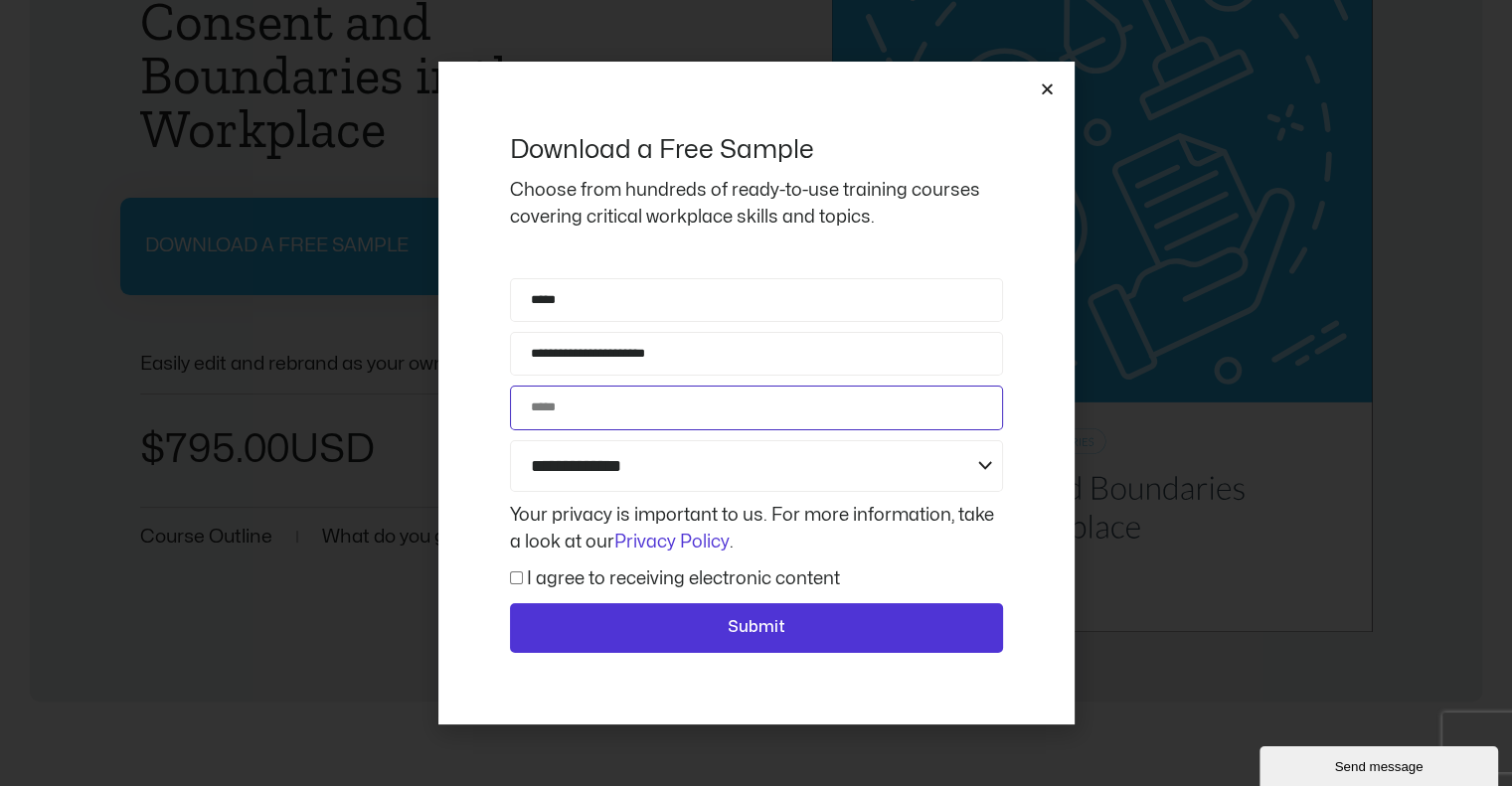 type on "**********" 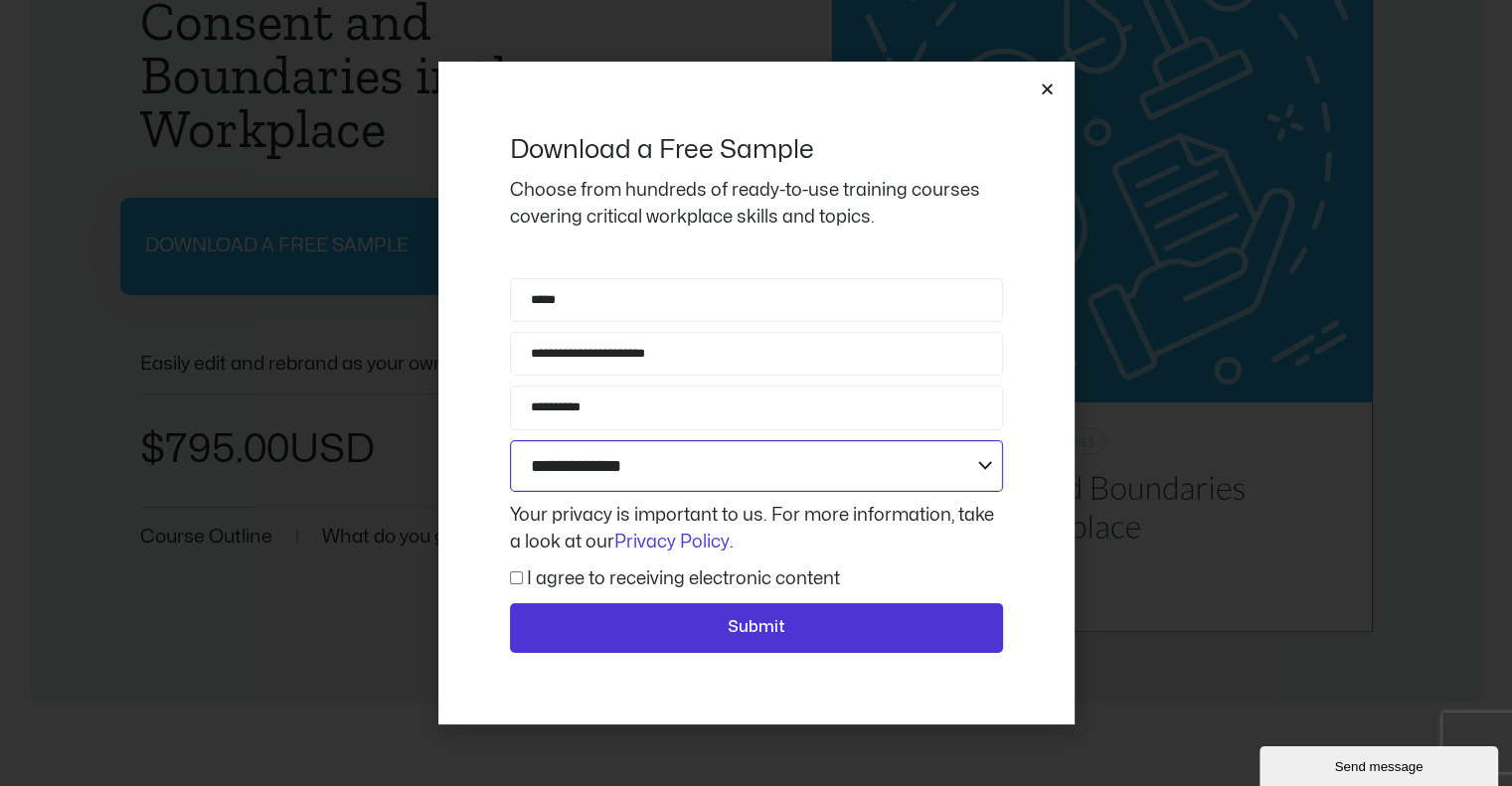 click on "**********" 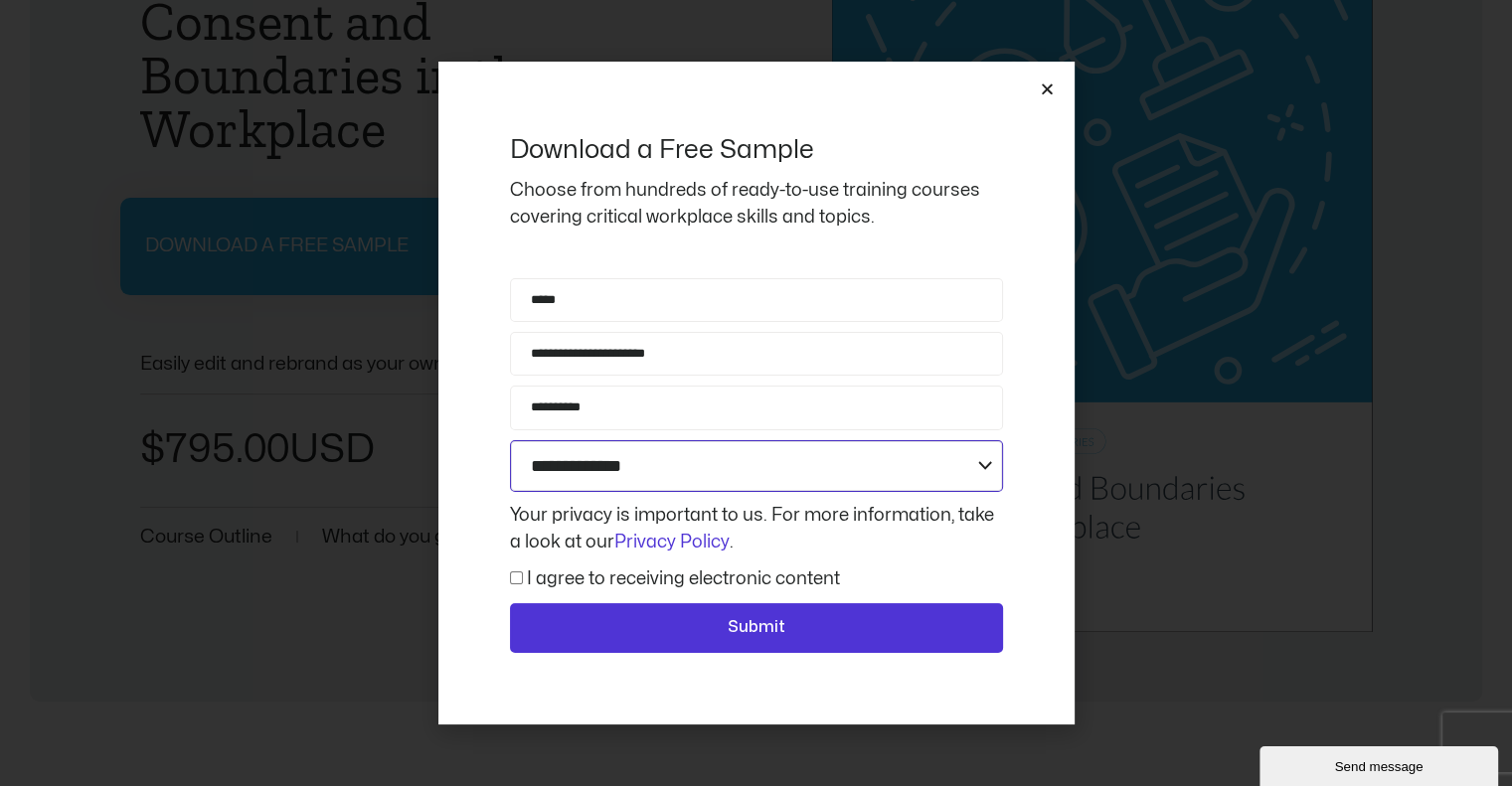 select on "**********" 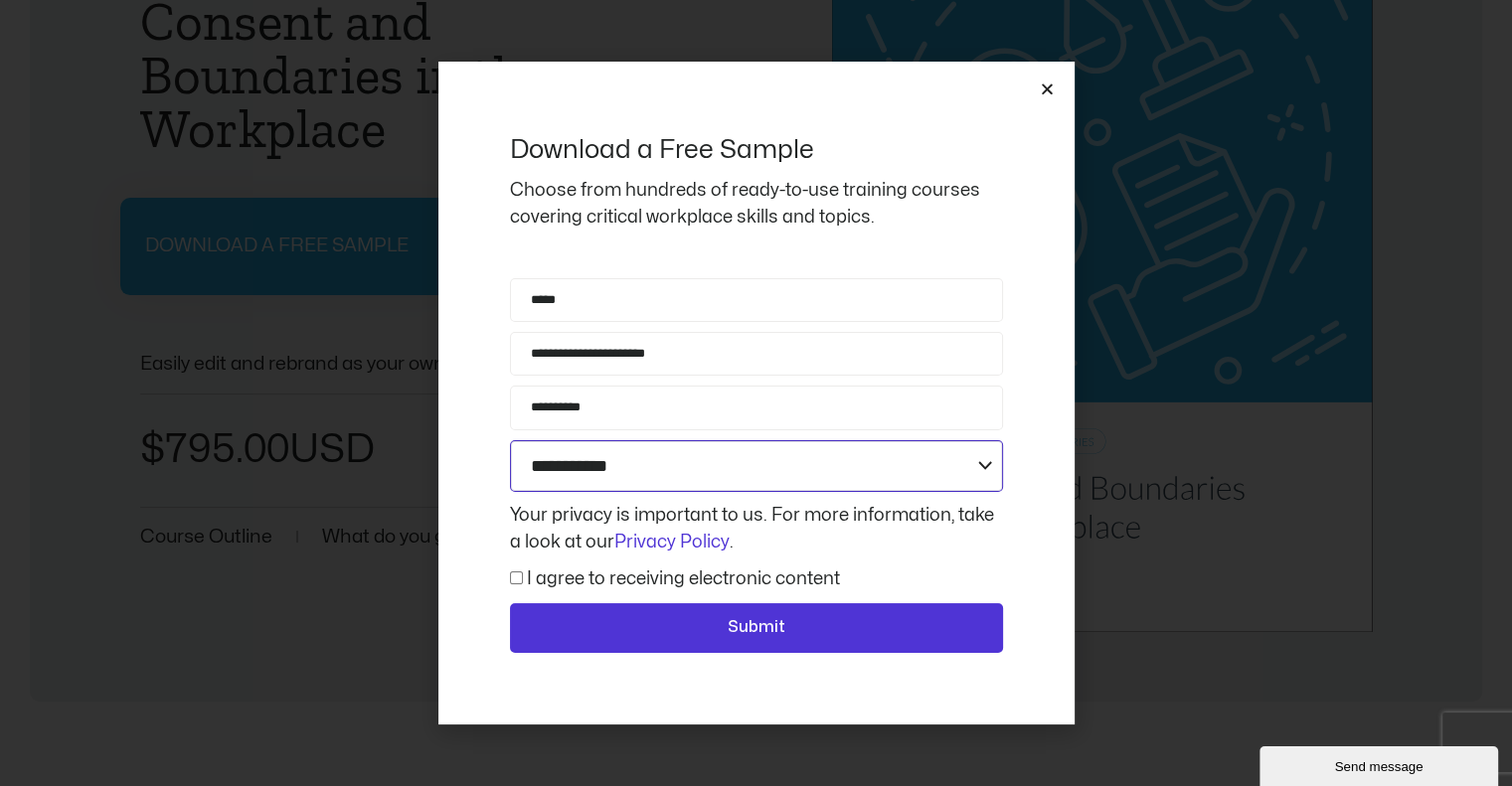 click on "**********" 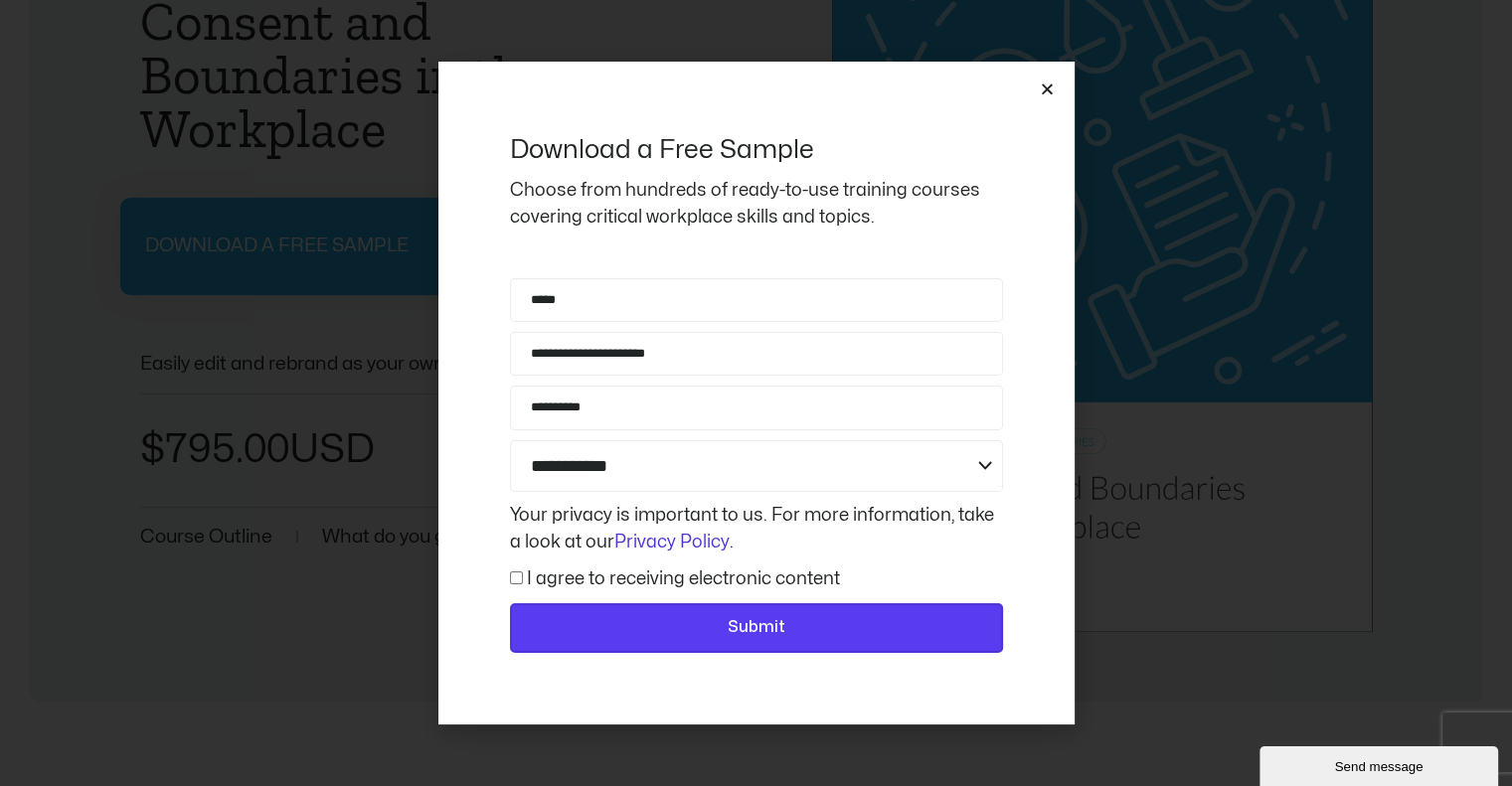 click on "Submit" 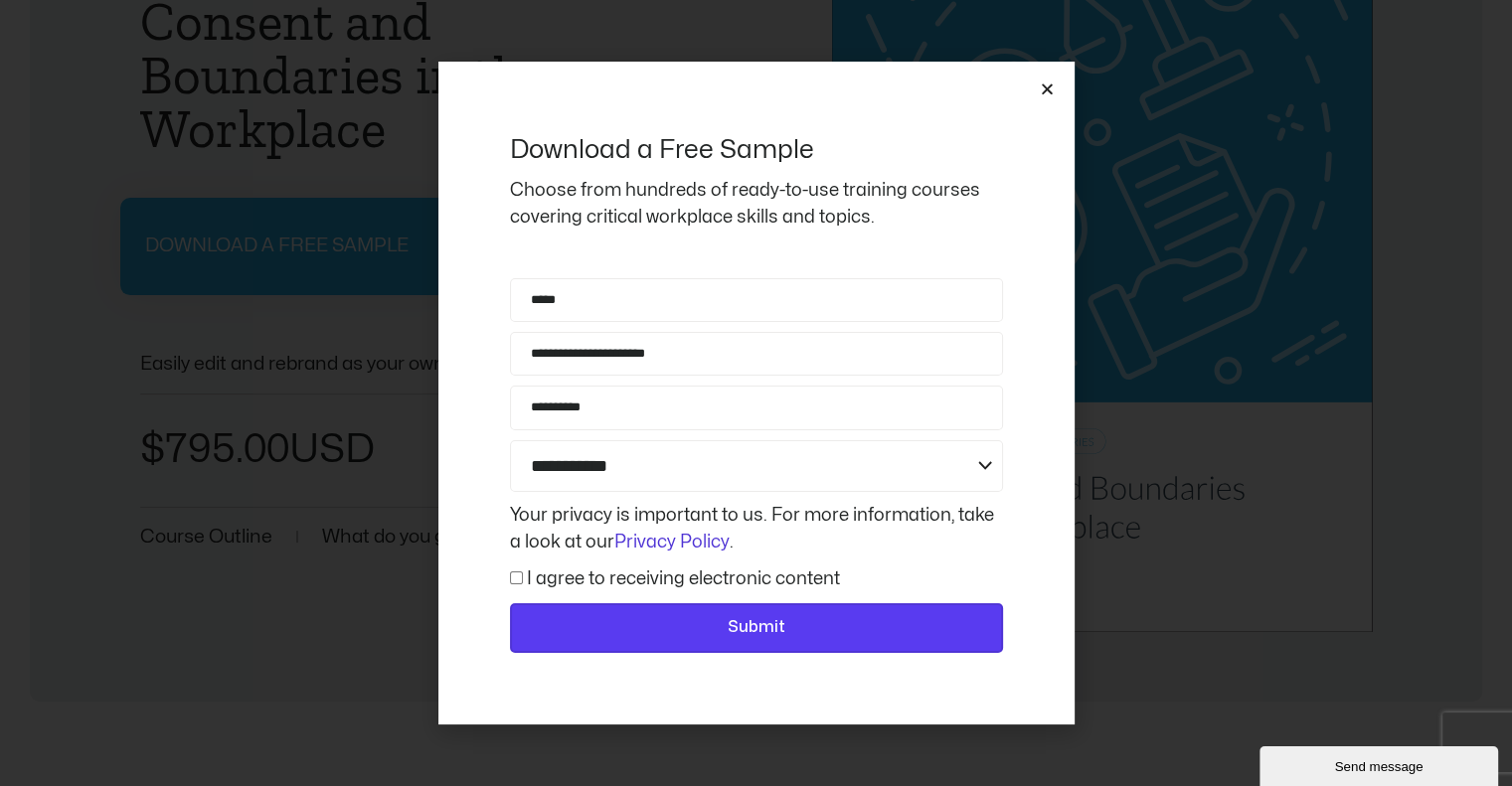 click on "Submit" 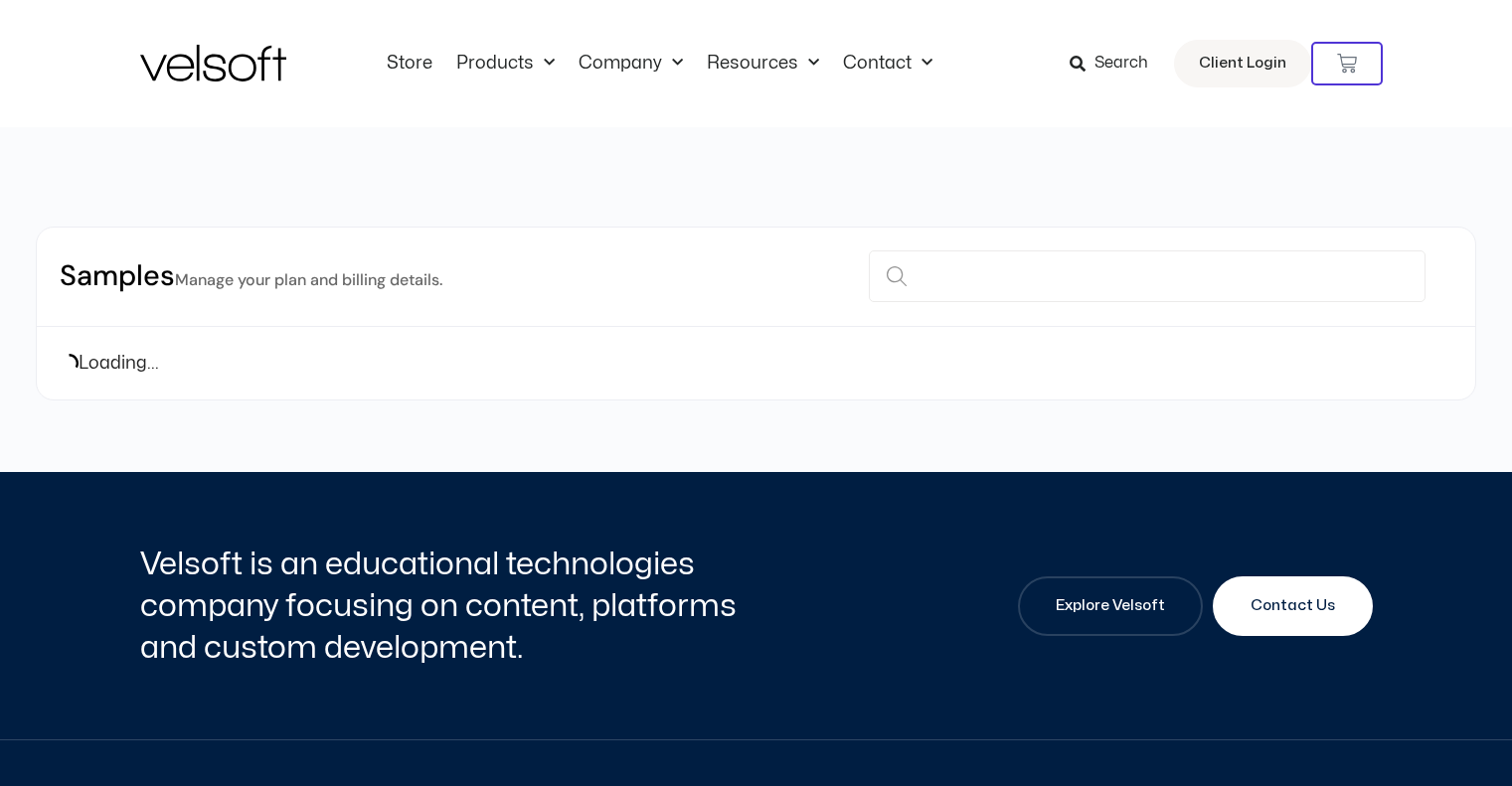 scroll, scrollTop: 0, scrollLeft: 0, axis: both 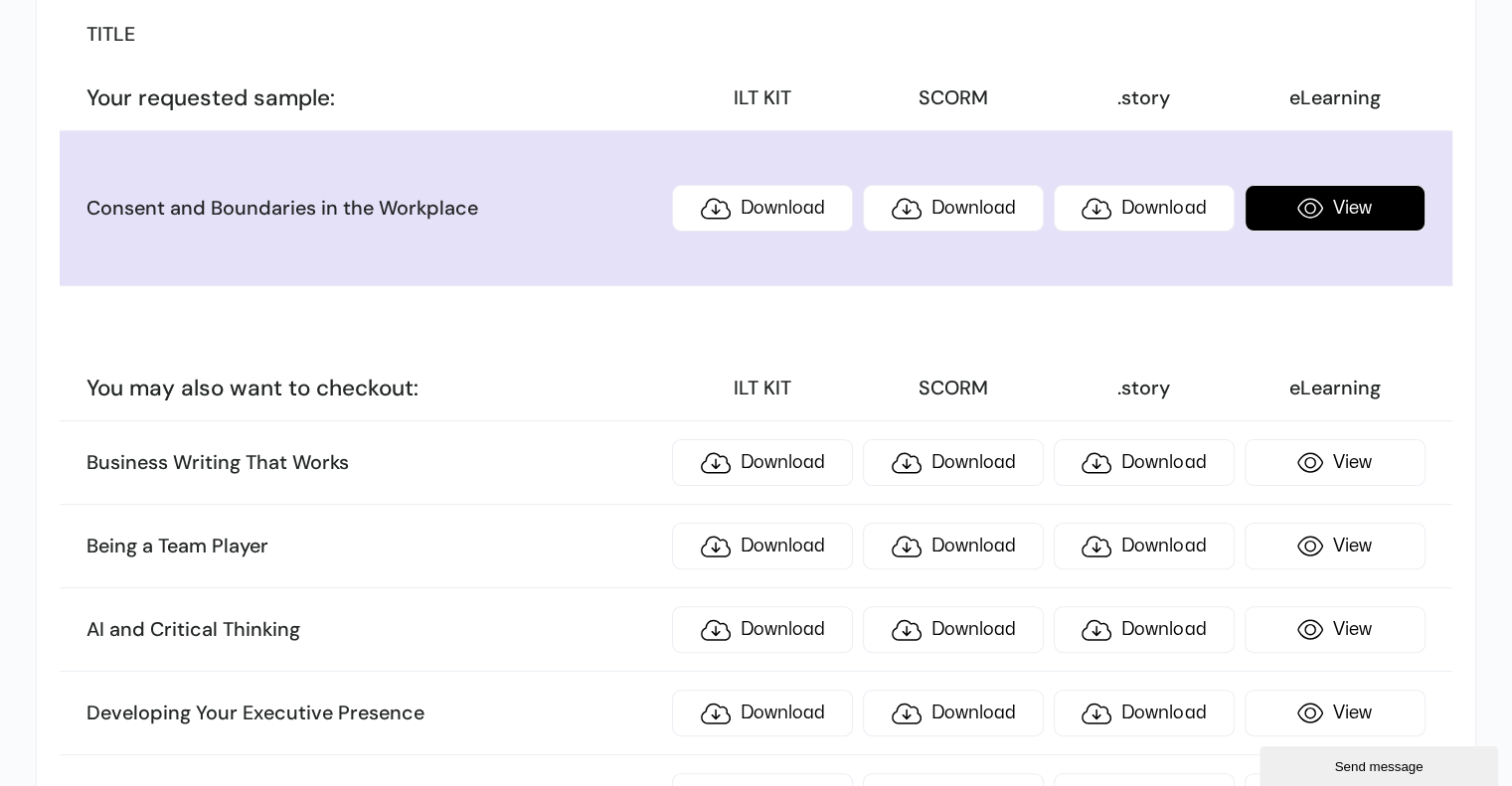 click on "View" at bounding box center [1335, 208] 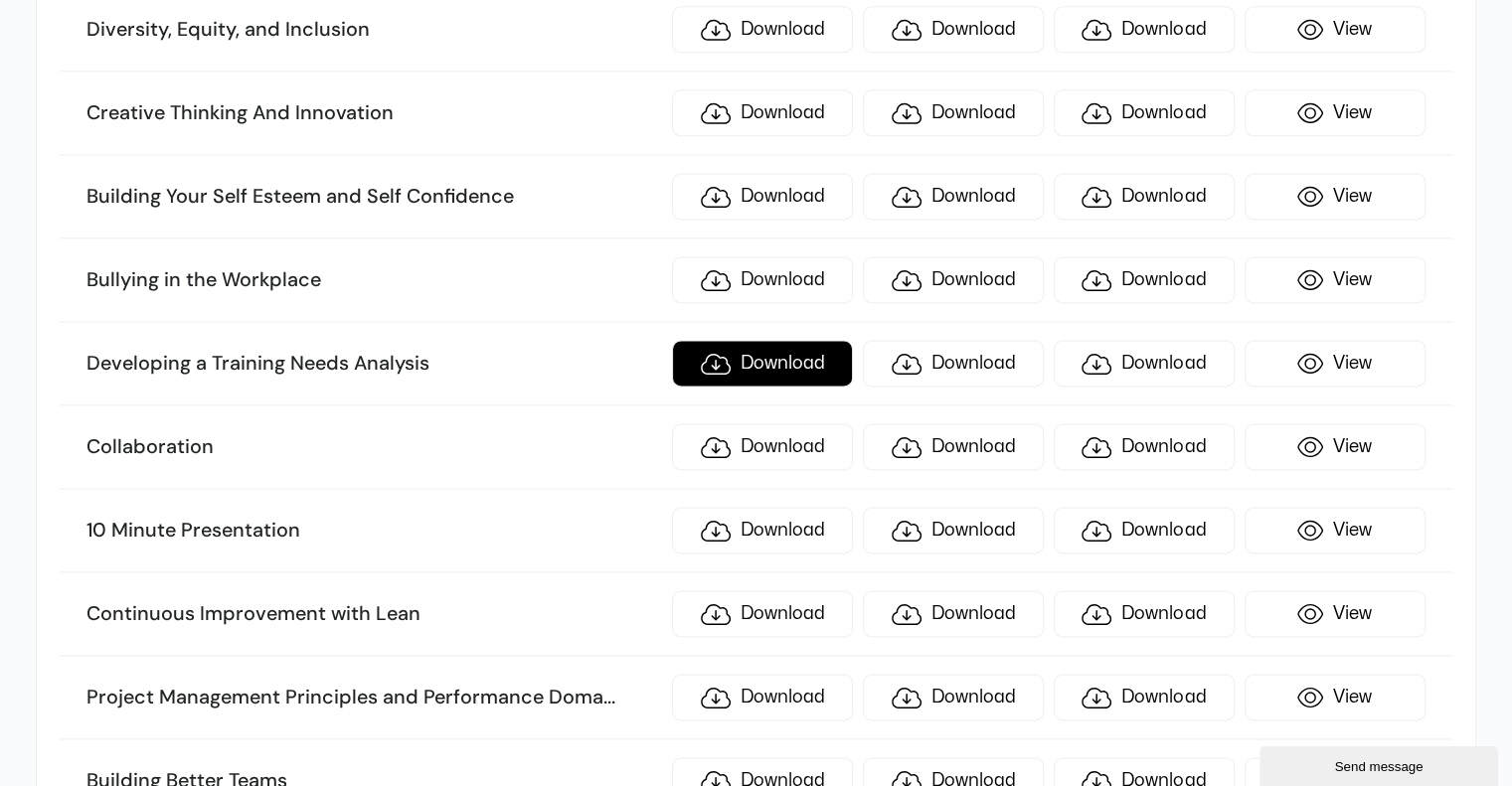 scroll, scrollTop: 2683, scrollLeft: 0, axis: vertical 